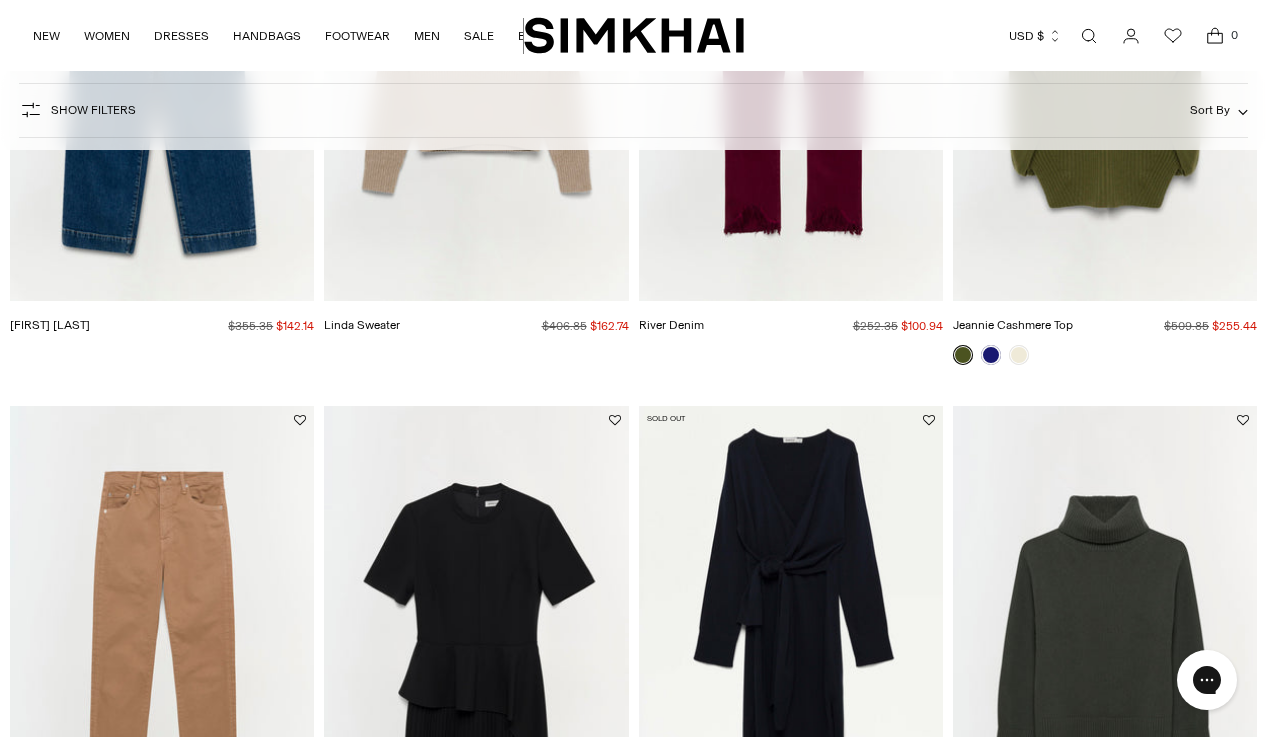 scroll, scrollTop: 0, scrollLeft: 0, axis: both 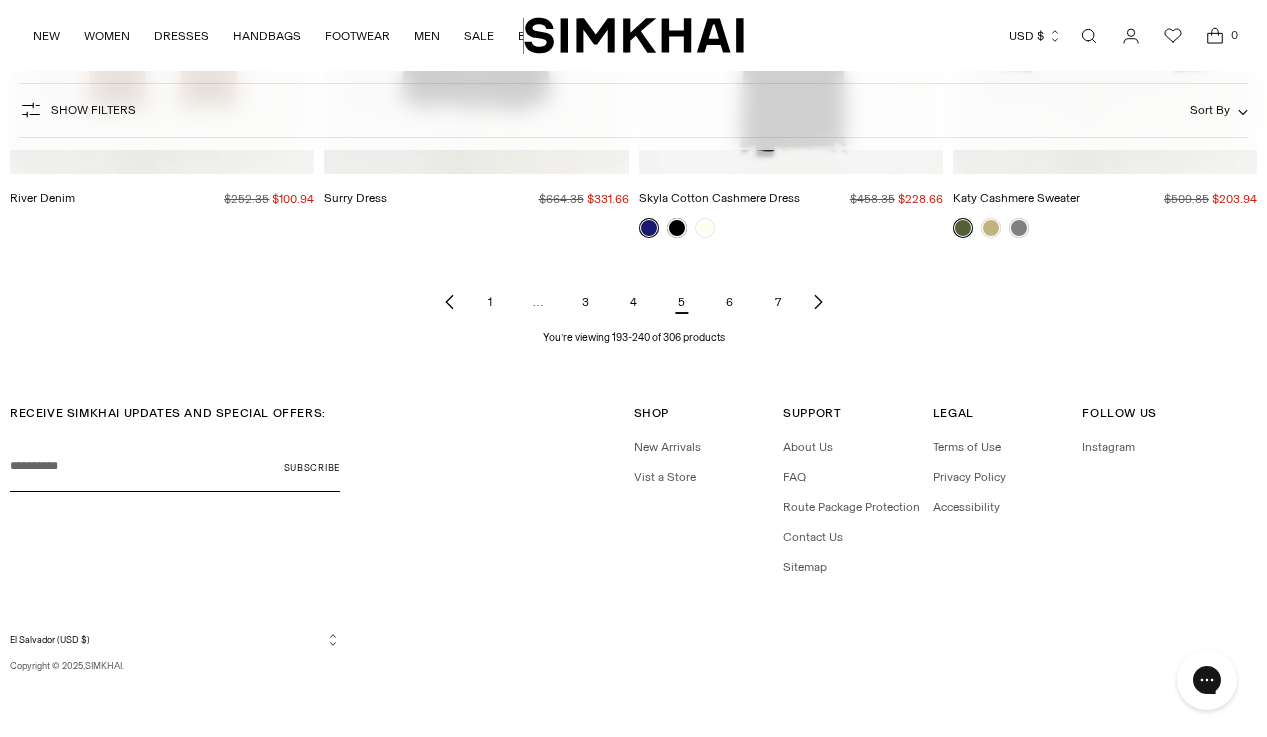 click on "6" at bounding box center [730, 302] 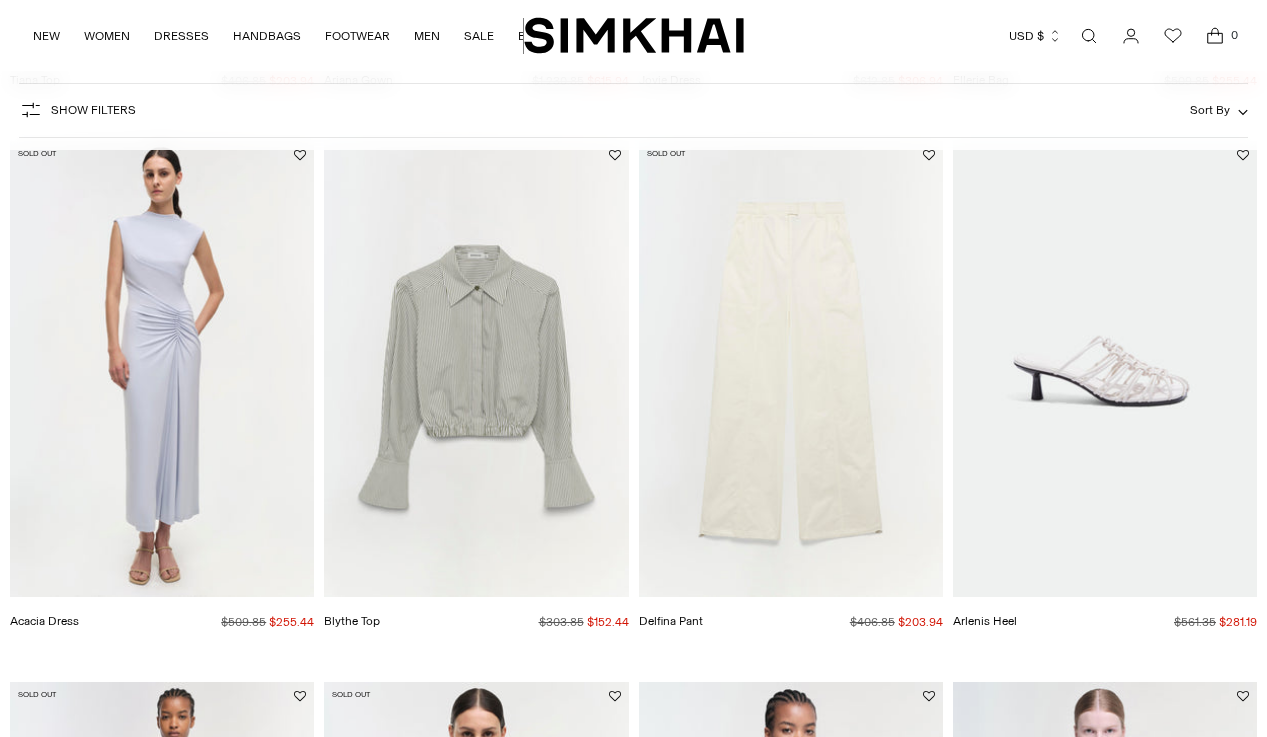 scroll, scrollTop: 0, scrollLeft: 0, axis: both 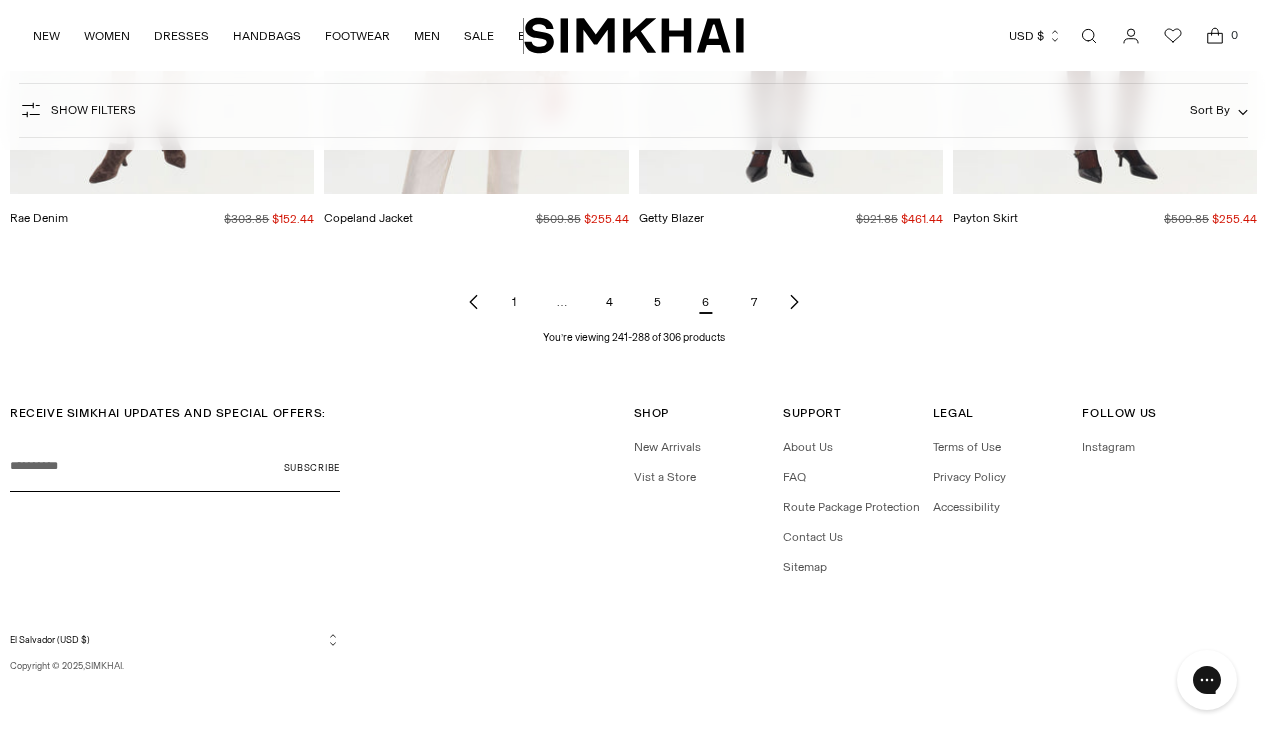 click on "7" at bounding box center (754, 302) 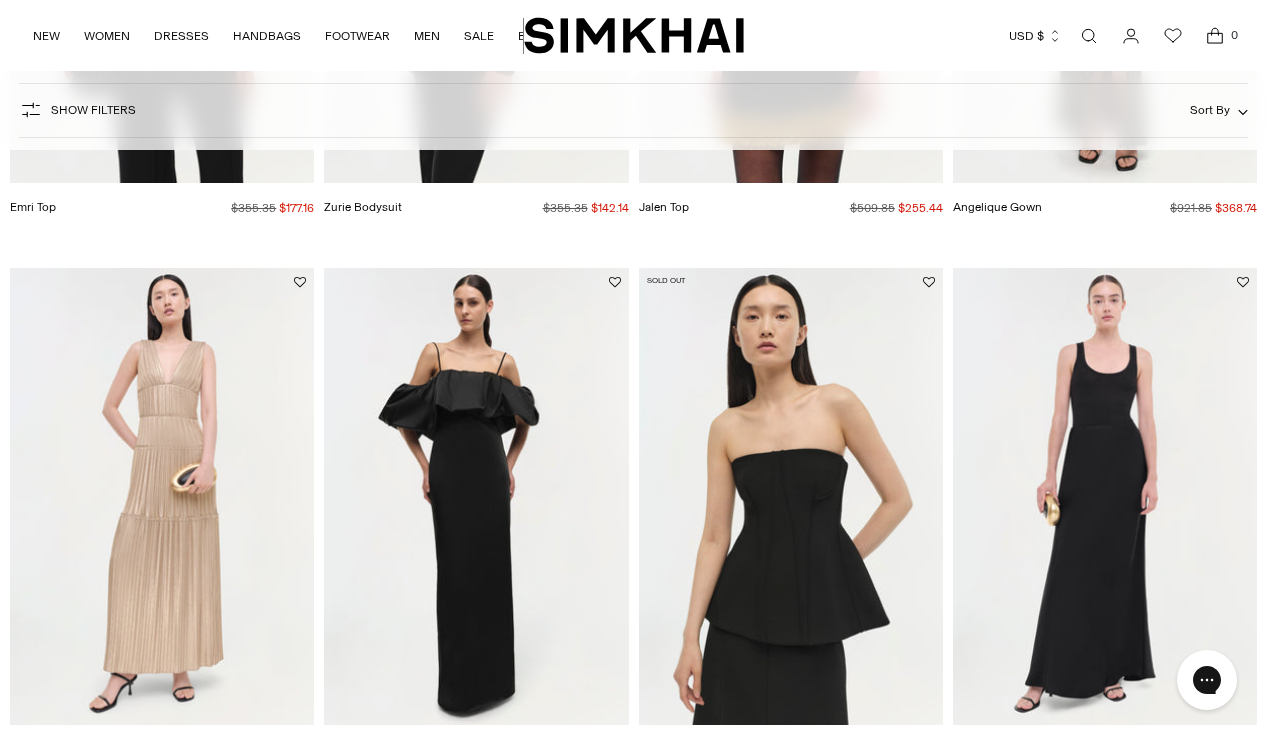 scroll, scrollTop: 565, scrollLeft: 0, axis: vertical 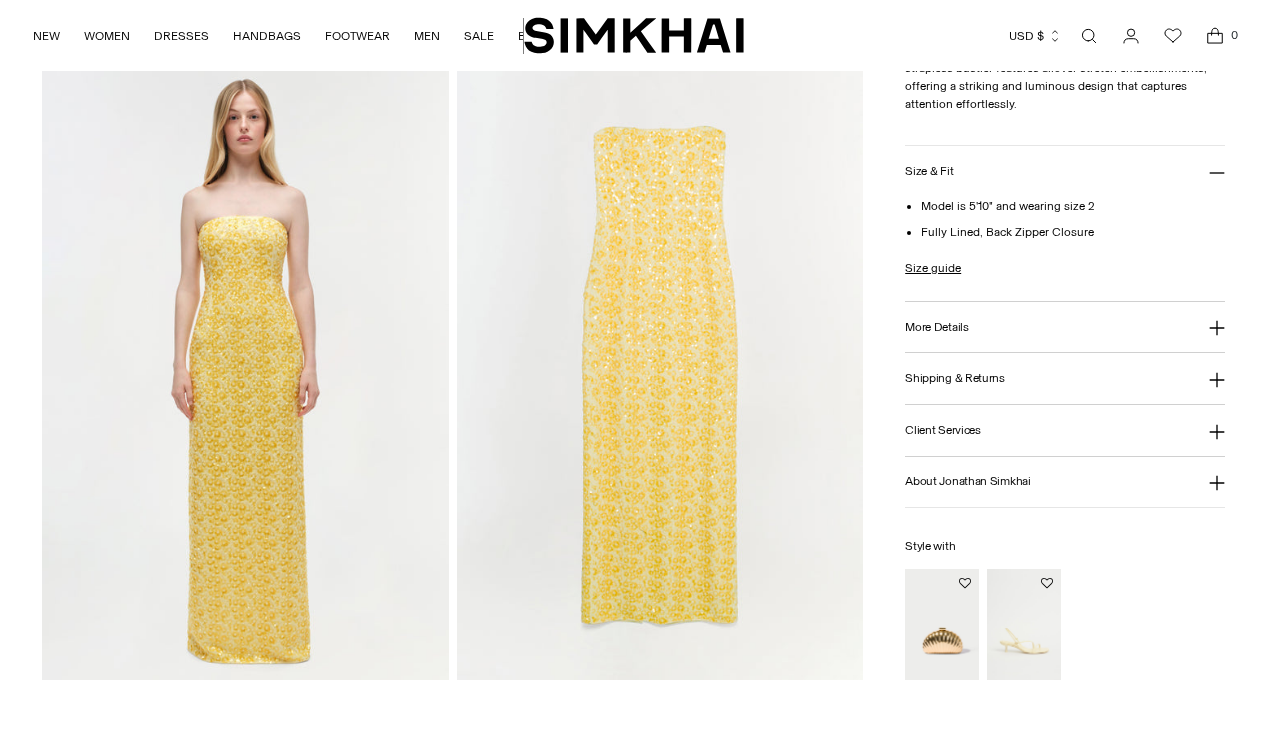 click at bounding box center (245, 375) 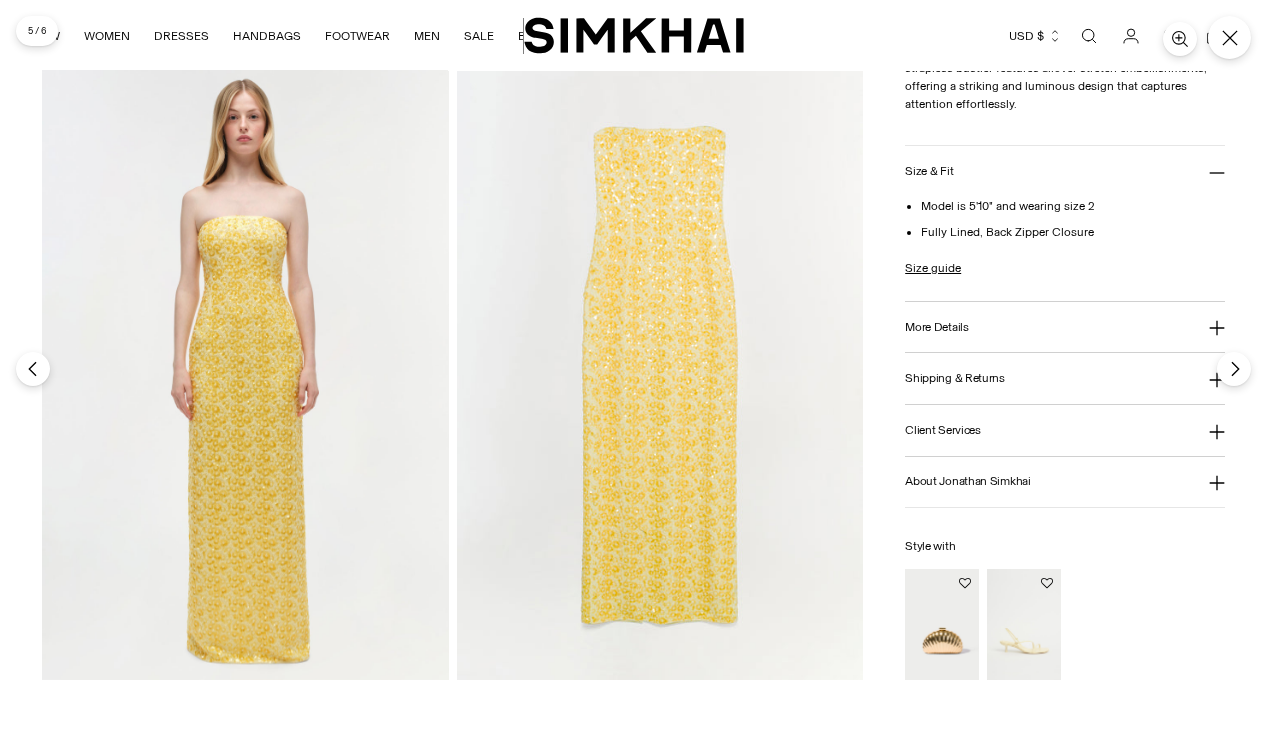 scroll, scrollTop: 0, scrollLeft: 0, axis: both 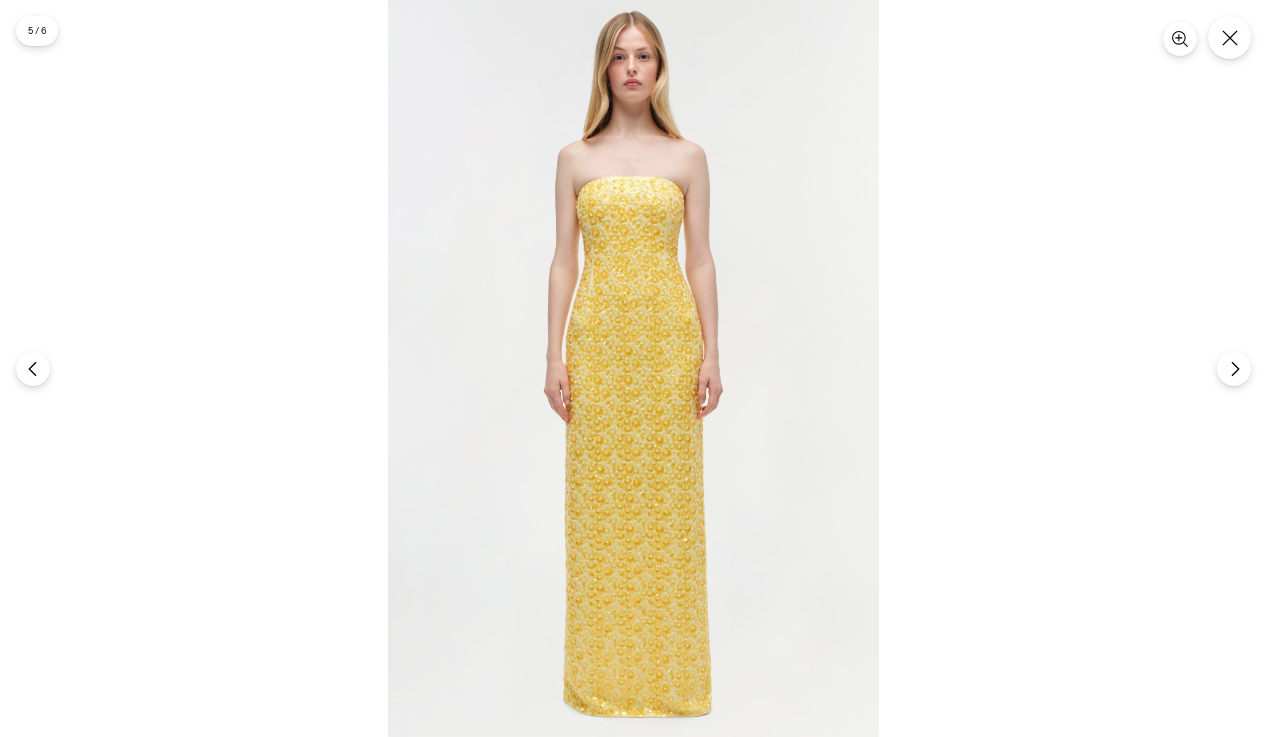 click at bounding box center [633, 368] 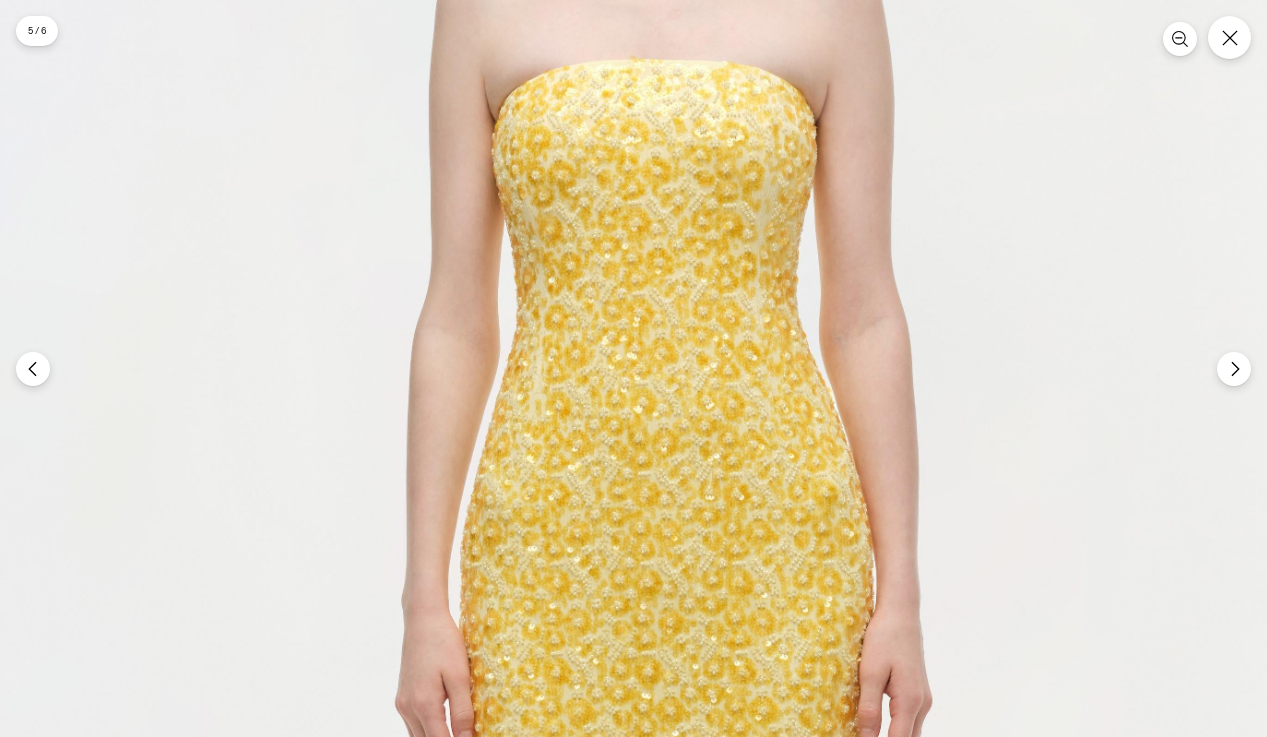 click at bounding box center [664, 636] 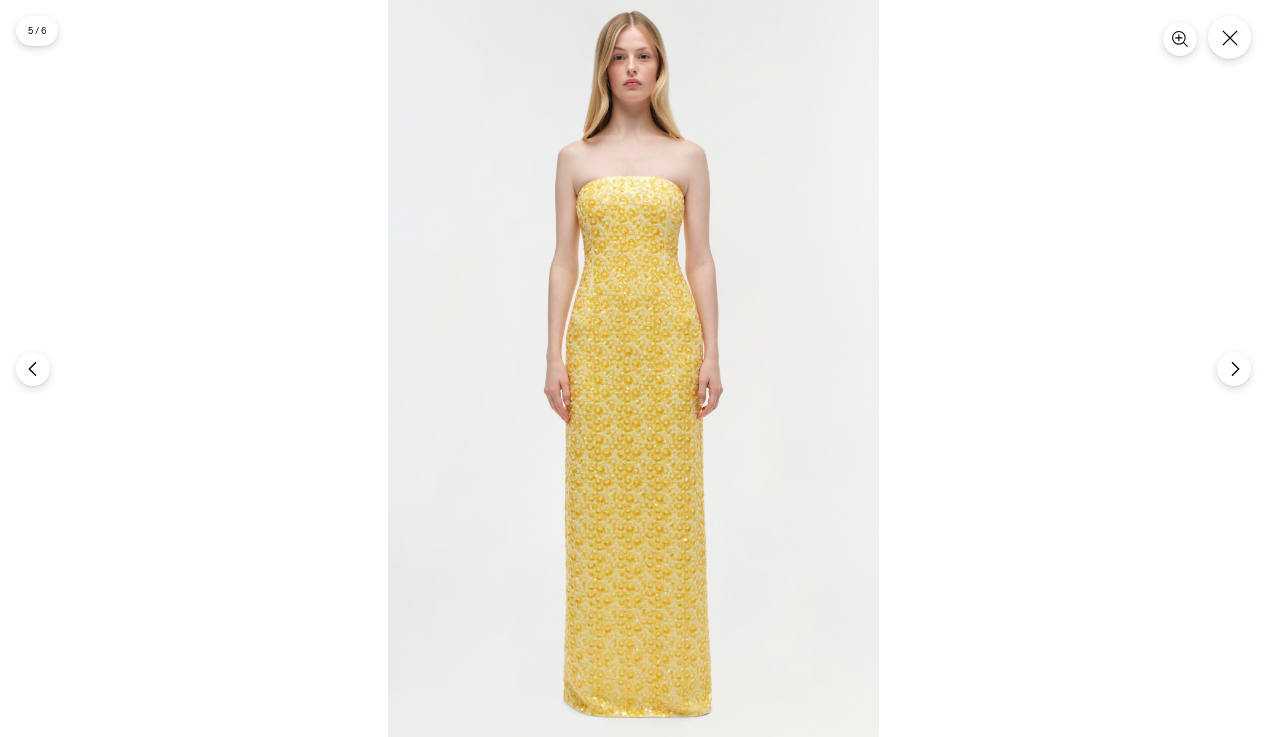click at bounding box center (633, 368) 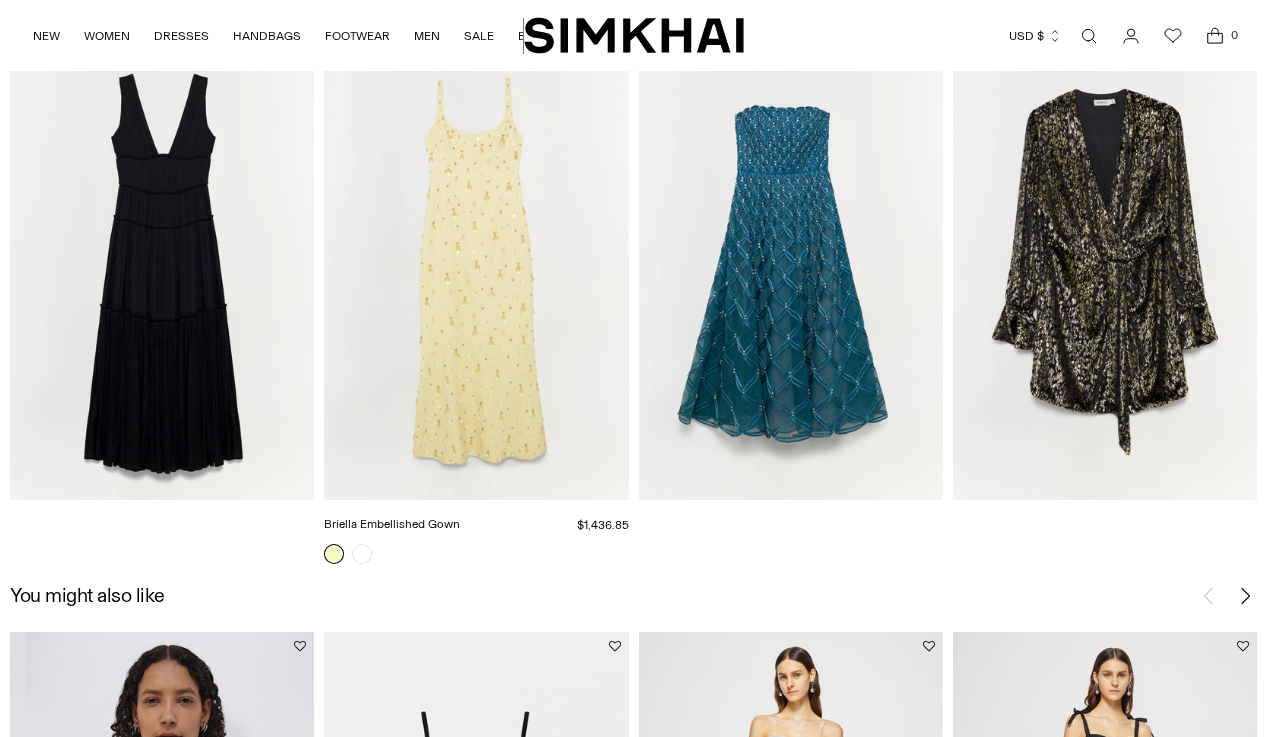scroll, scrollTop: 2070, scrollLeft: 0, axis: vertical 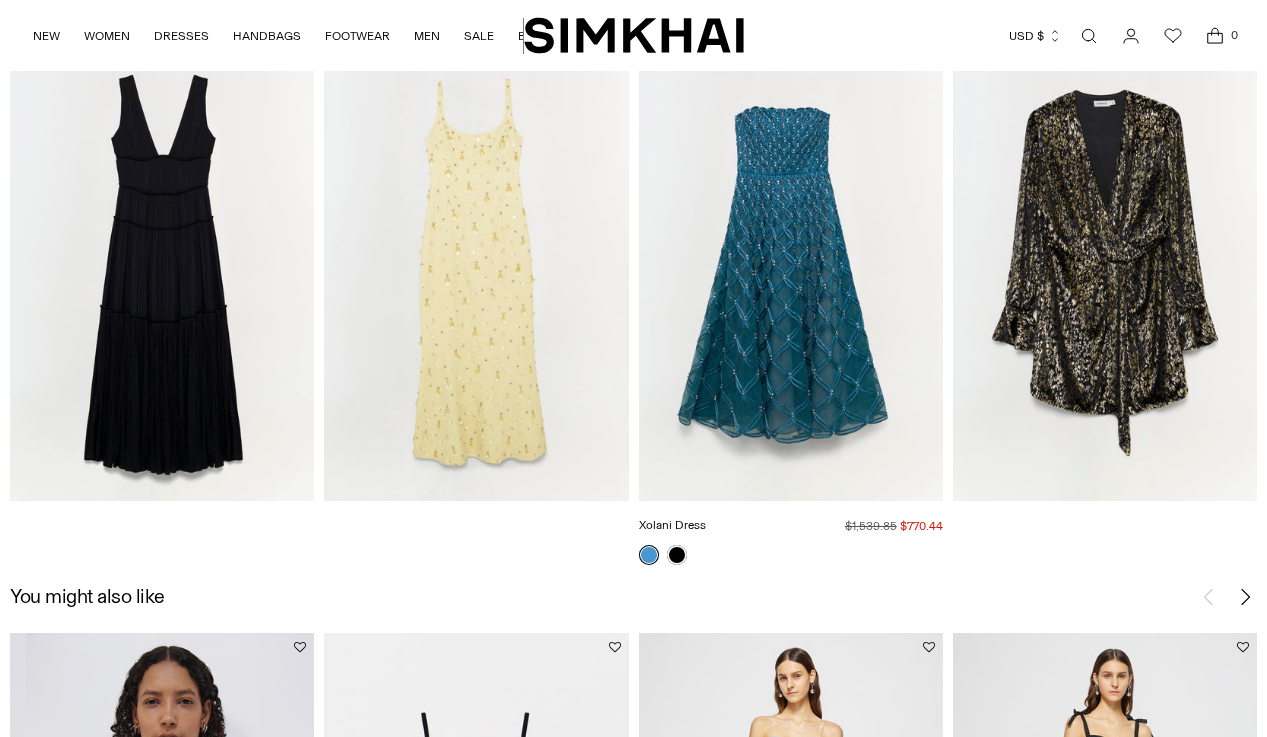 click at bounding box center [0, 0] 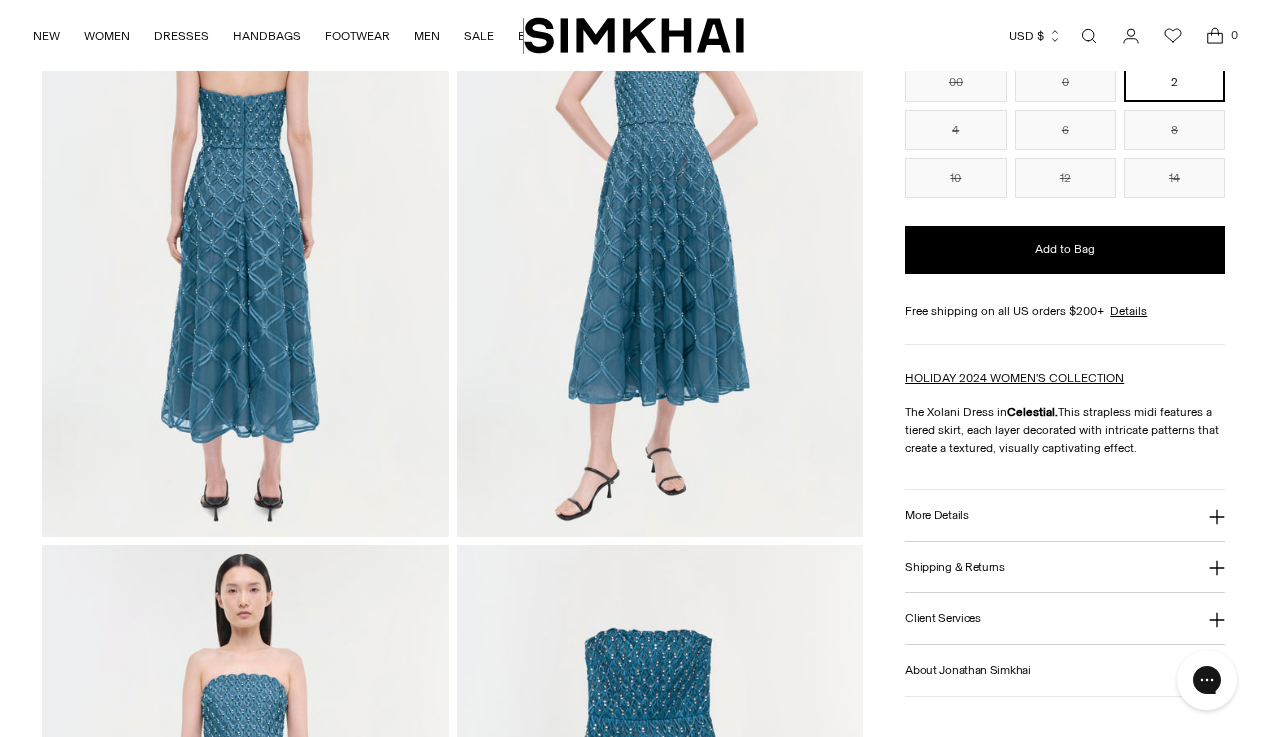 scroll, scrollTop: 1401, scrollLeft: 0, axis: vertical 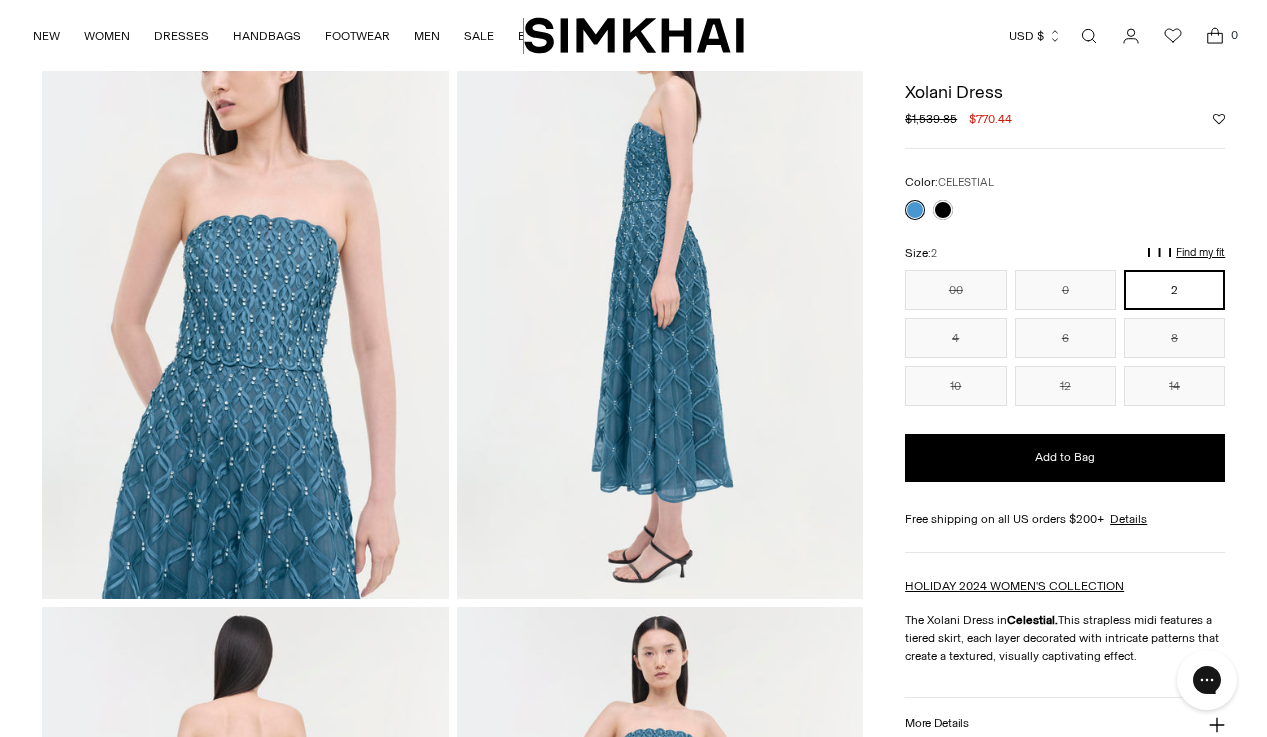 click at bounding box center (245, 293) 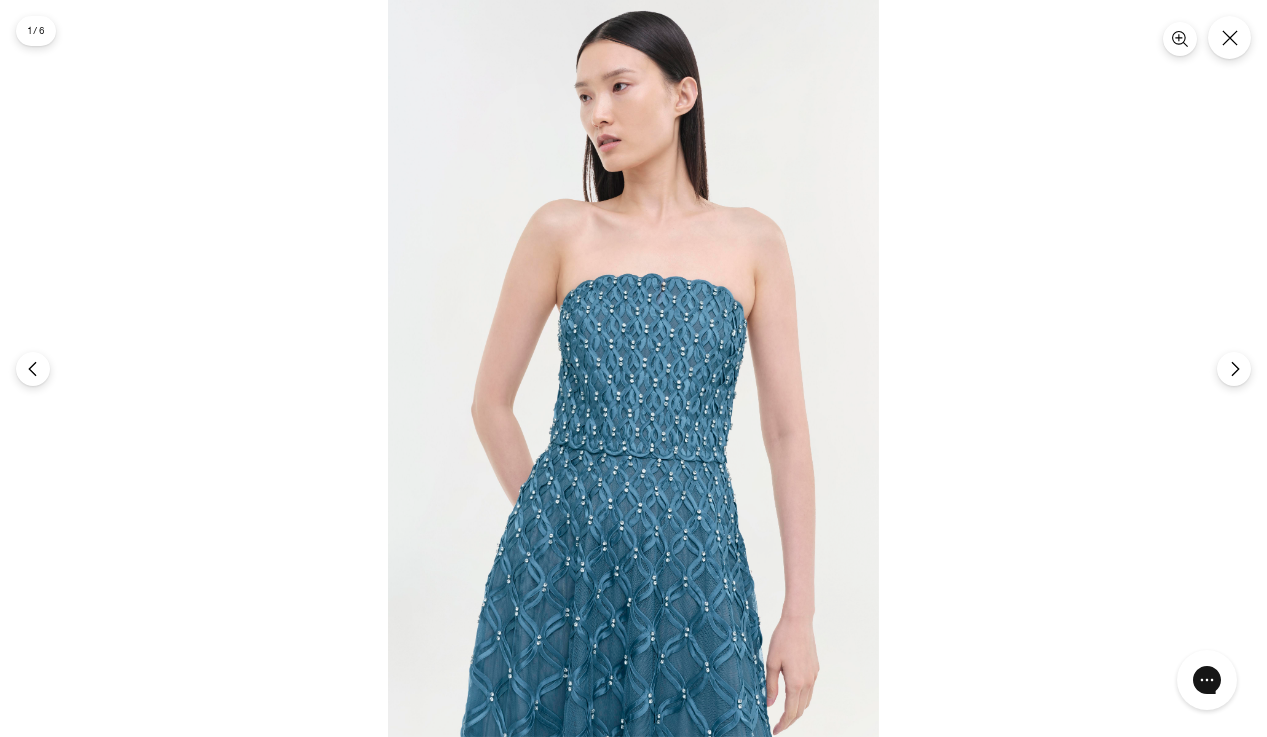 click at bounding box center [633, 368] 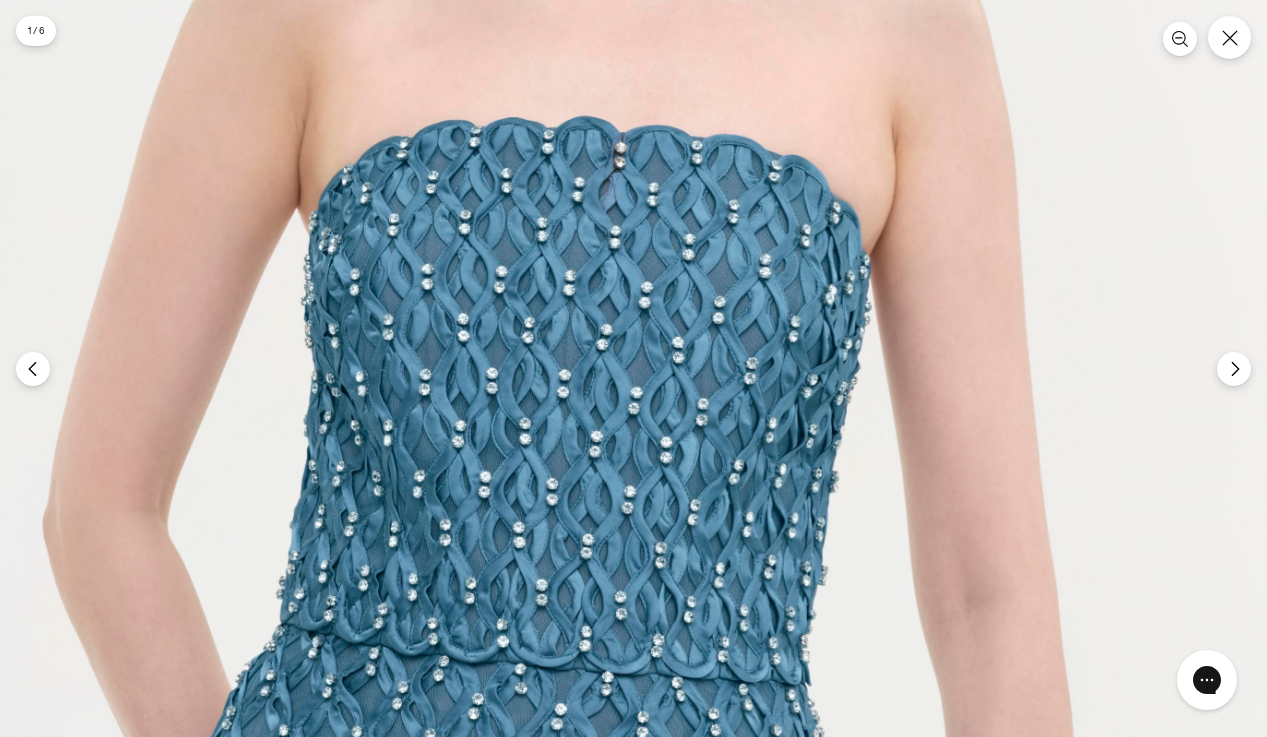 click at bounding box center [530, 401] 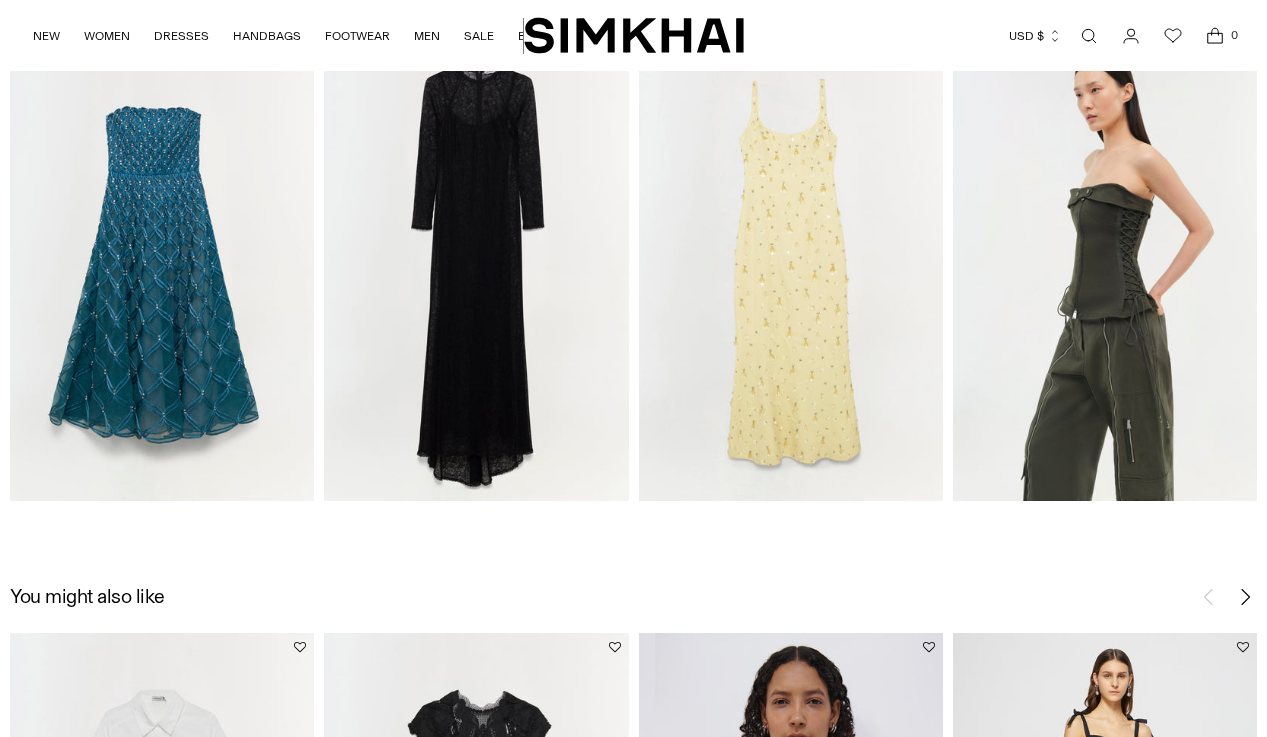 click at bounding box center (0, 0) 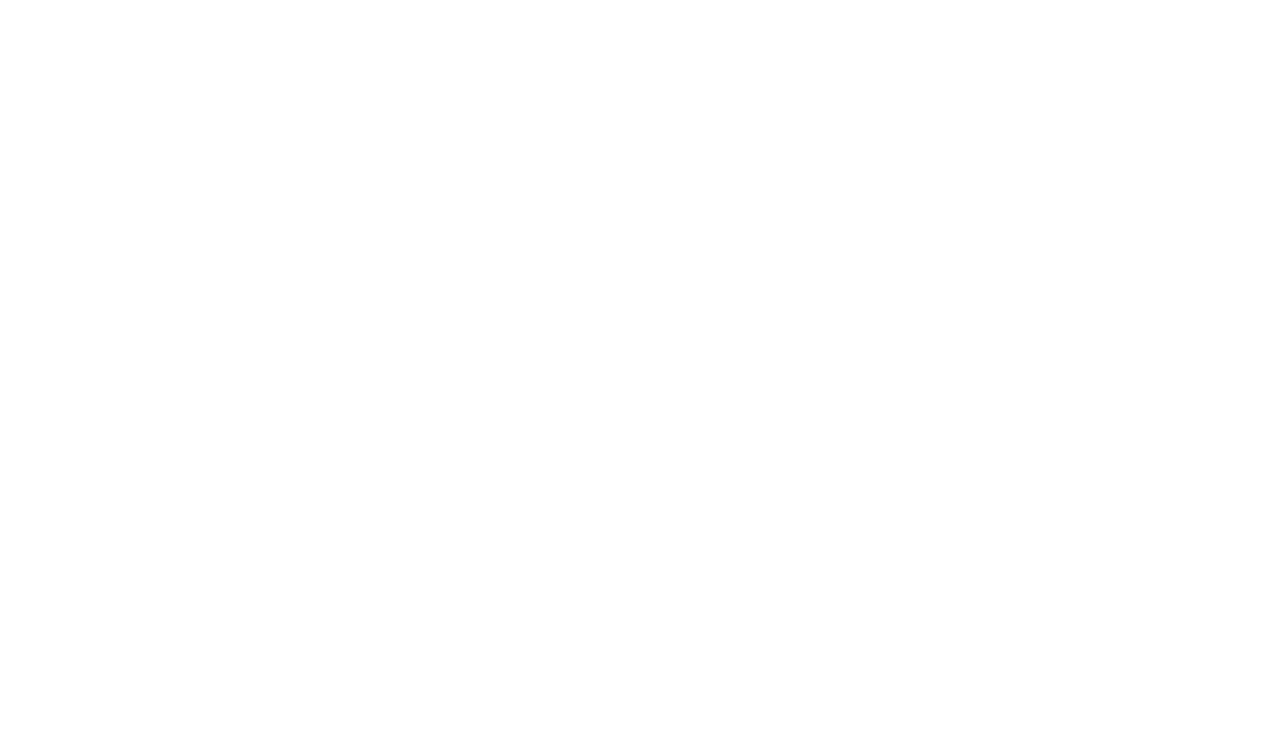 scroll, scrollTop: 0, scrollLeft: 0, axis: both 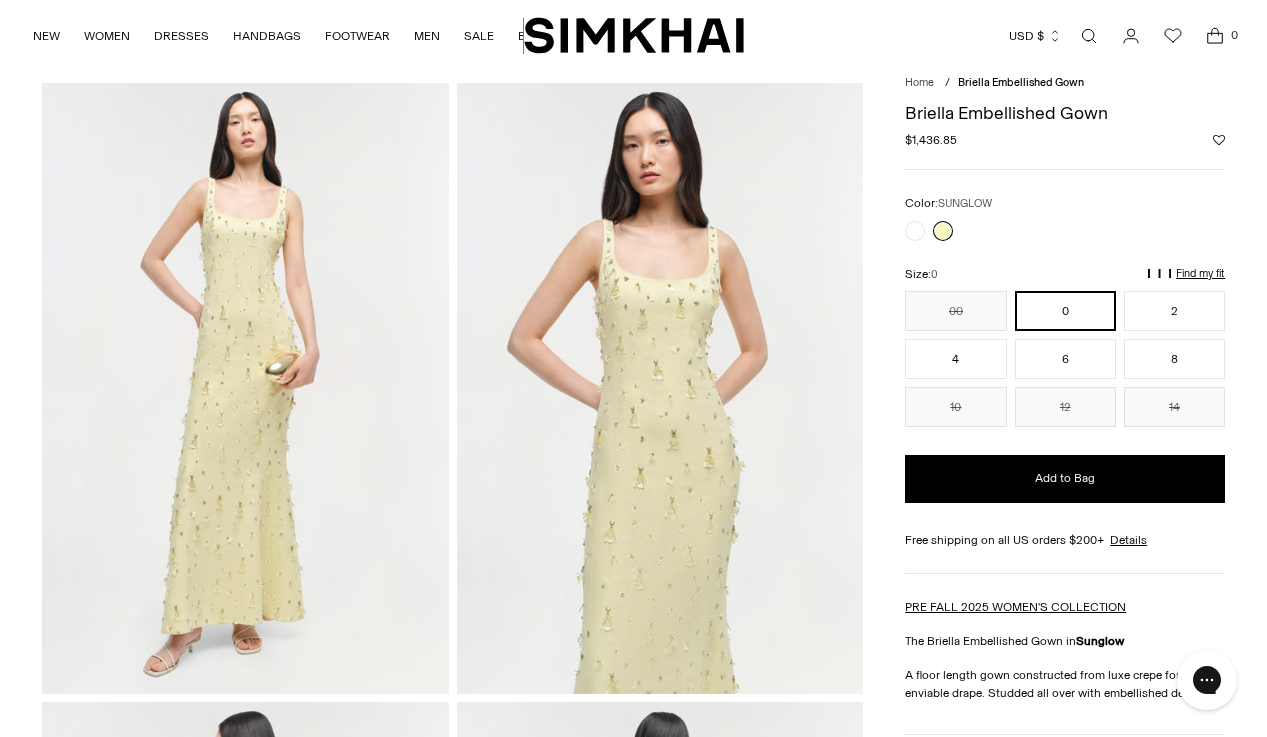 click at bounding box center [660, 388] 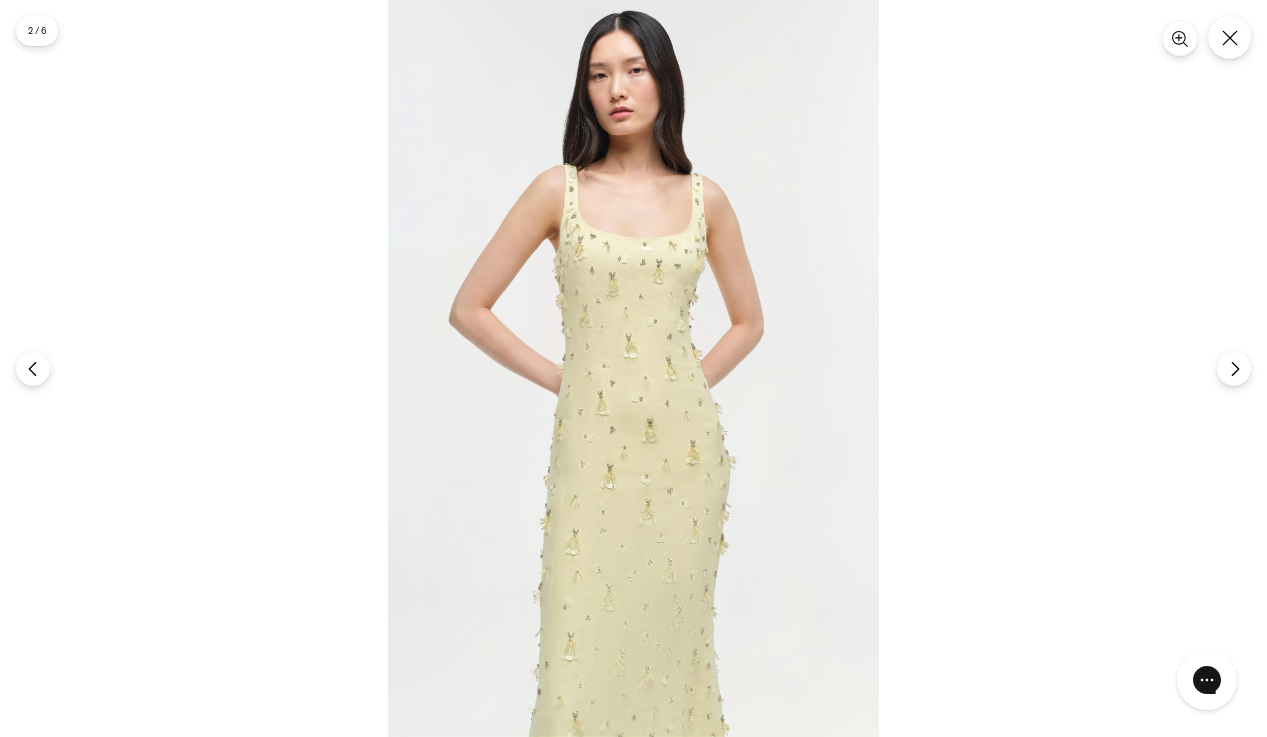 click at bounding box center [633, 368] 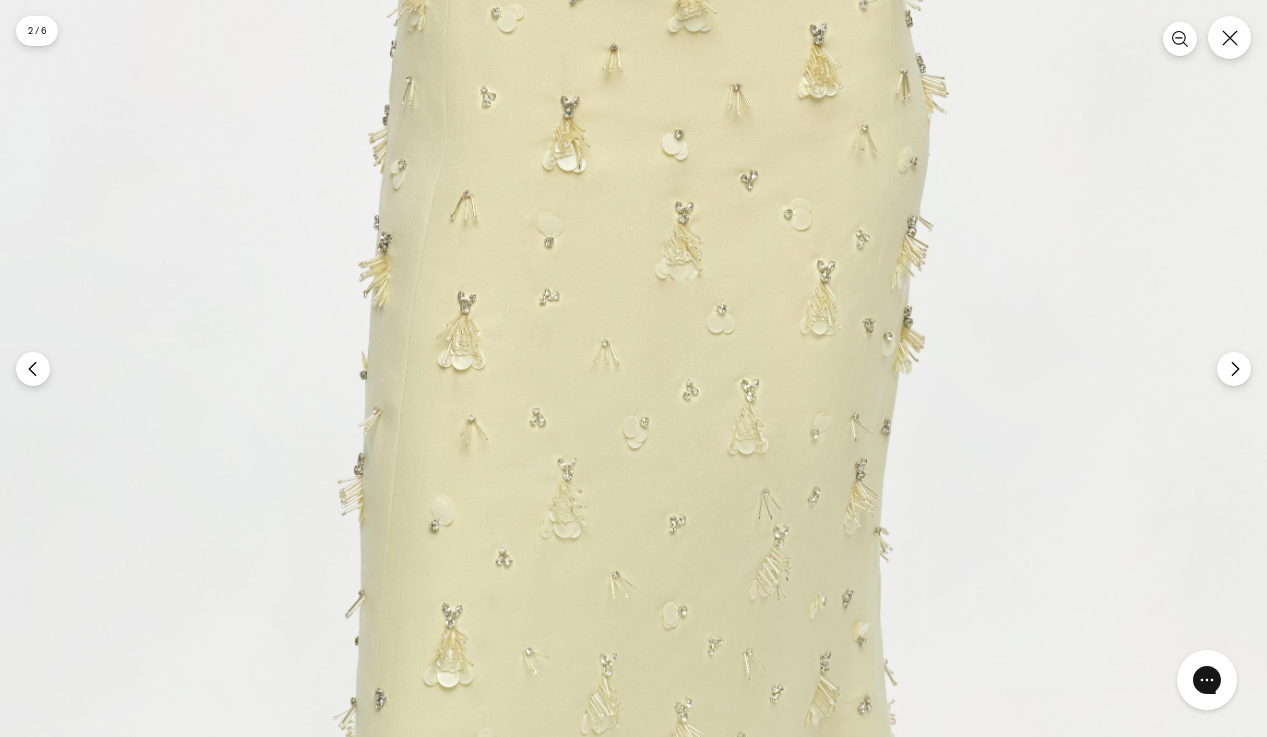 click on "Free standard shipping and returns on all orders
Free standard shipping and returns on all orders
Skip to content
NEW
WOMEN
New Arrivals
Best Sellers
Shop All
Signature
Exclusives
Sale" at bounding box center [633, 1745] 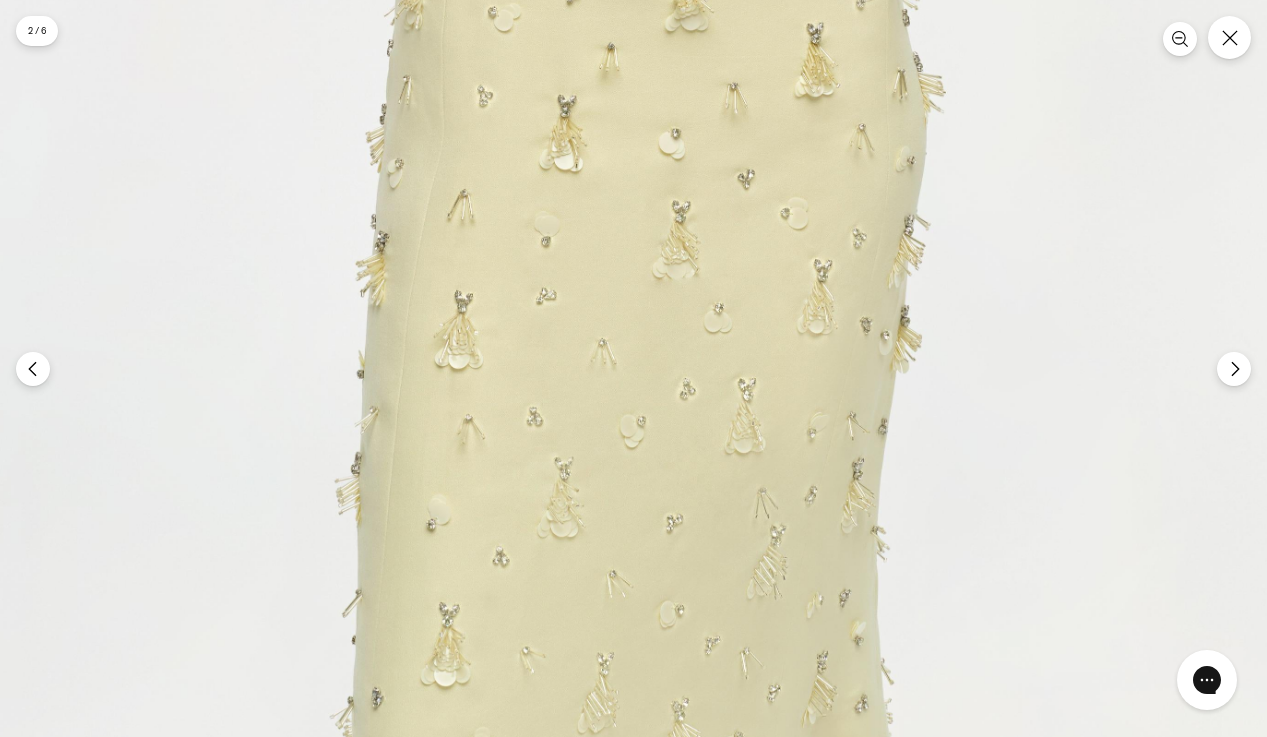 click at bounding box center (637, -190) 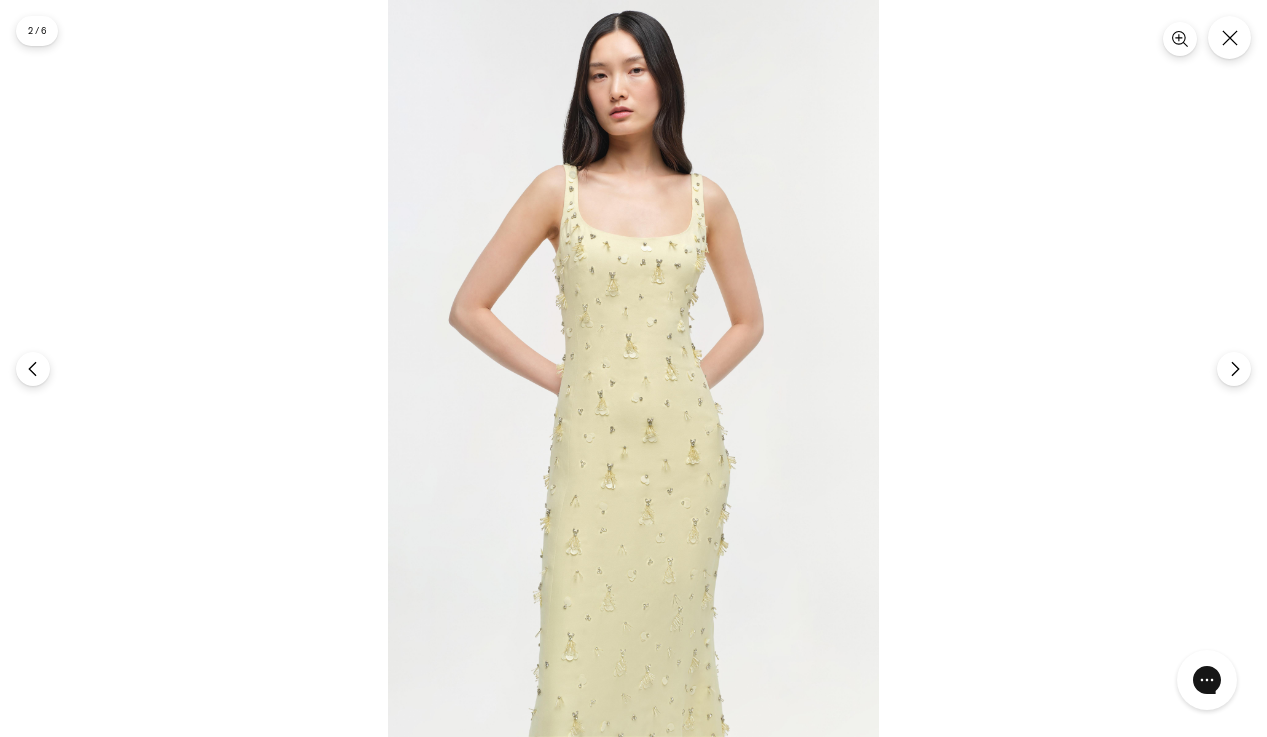 click at bounding box center (633, 368) 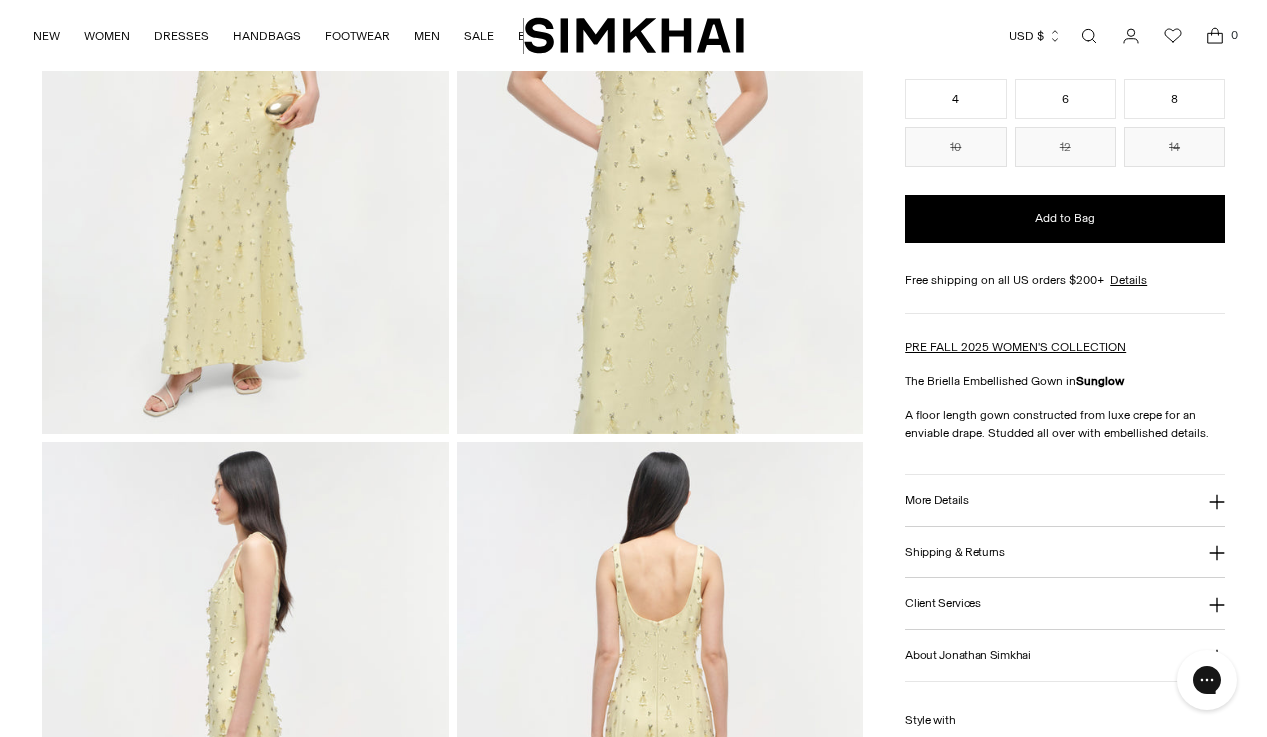 scroll, scrollTop: 748, scrollLeft: 0, axis: vertical 